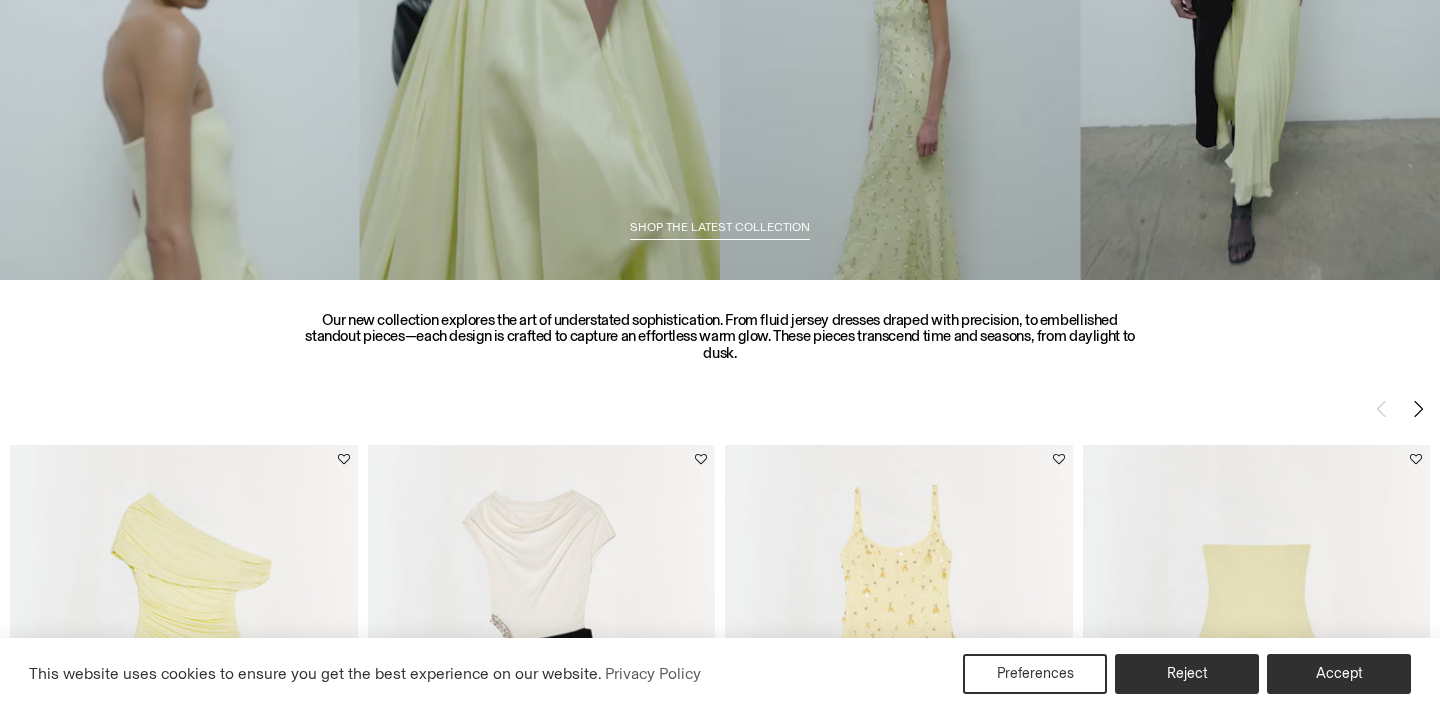 scroll, scrollTop: 645, scrollLeft: 0, axis: vertical 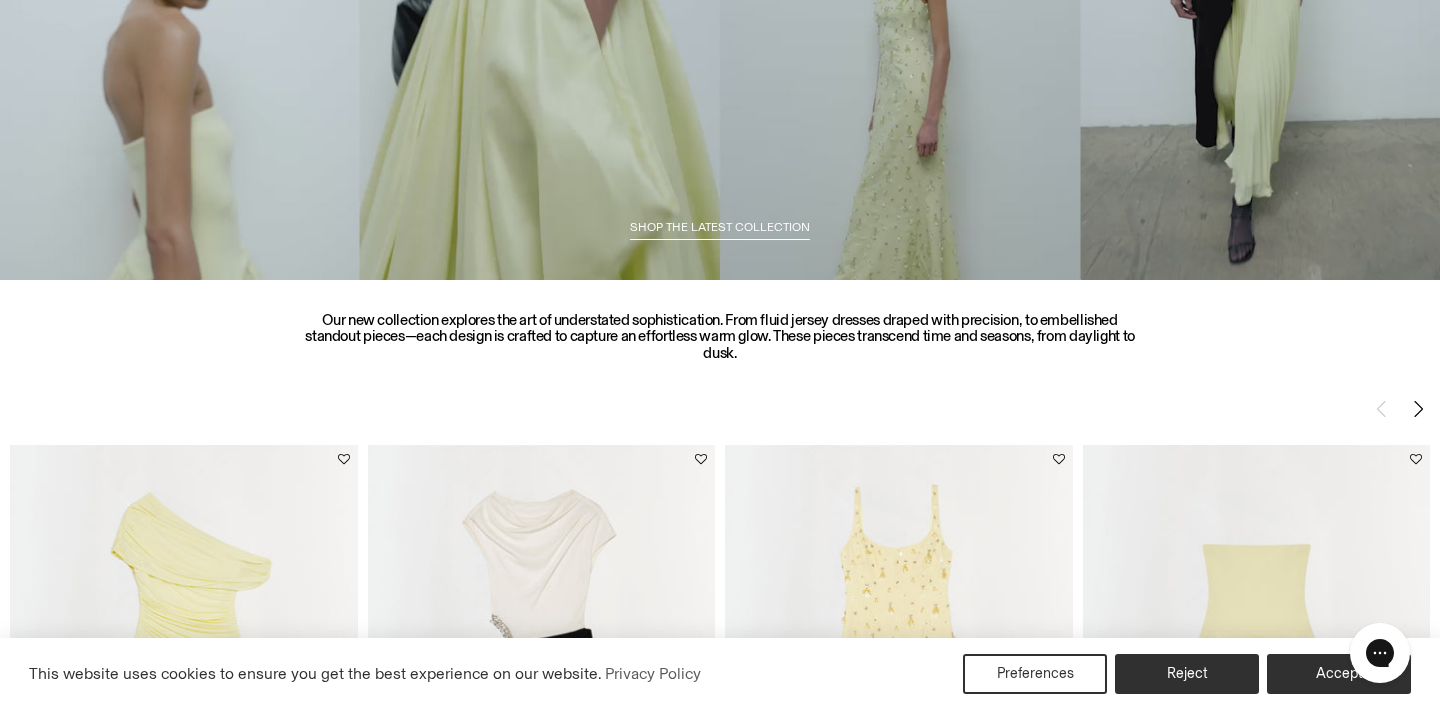click on "This website uses cookies to ensure you get the best experience on our website. Privacy Policy Preferences Reject Accept
Free standard shipping and returns on all orders
Free standard shipping and returns on all orders
Skip to content
NEW
WOMEN
New Arrivals
Best Sellers
Shop All" at bounding box center [720, 355] 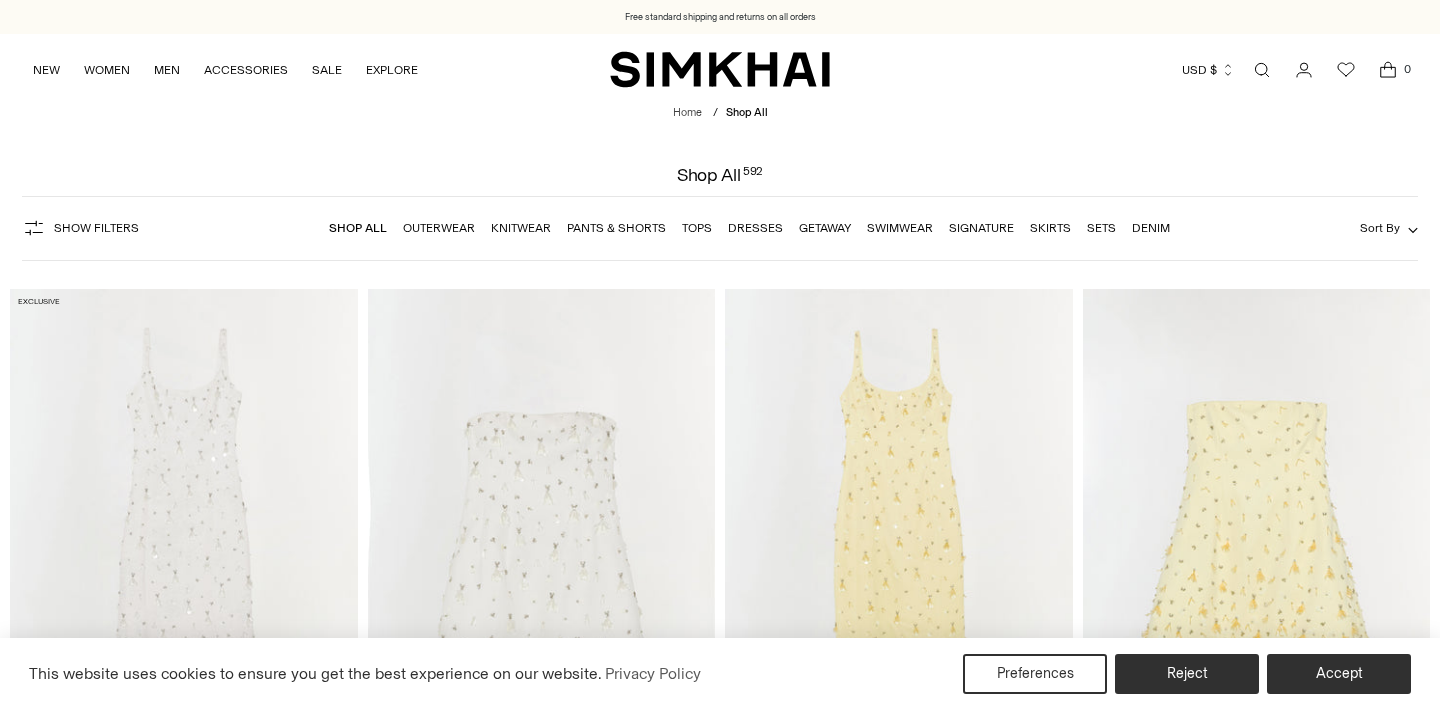scroll, scrollTop: 0, scrollLeft: 0, axis: both 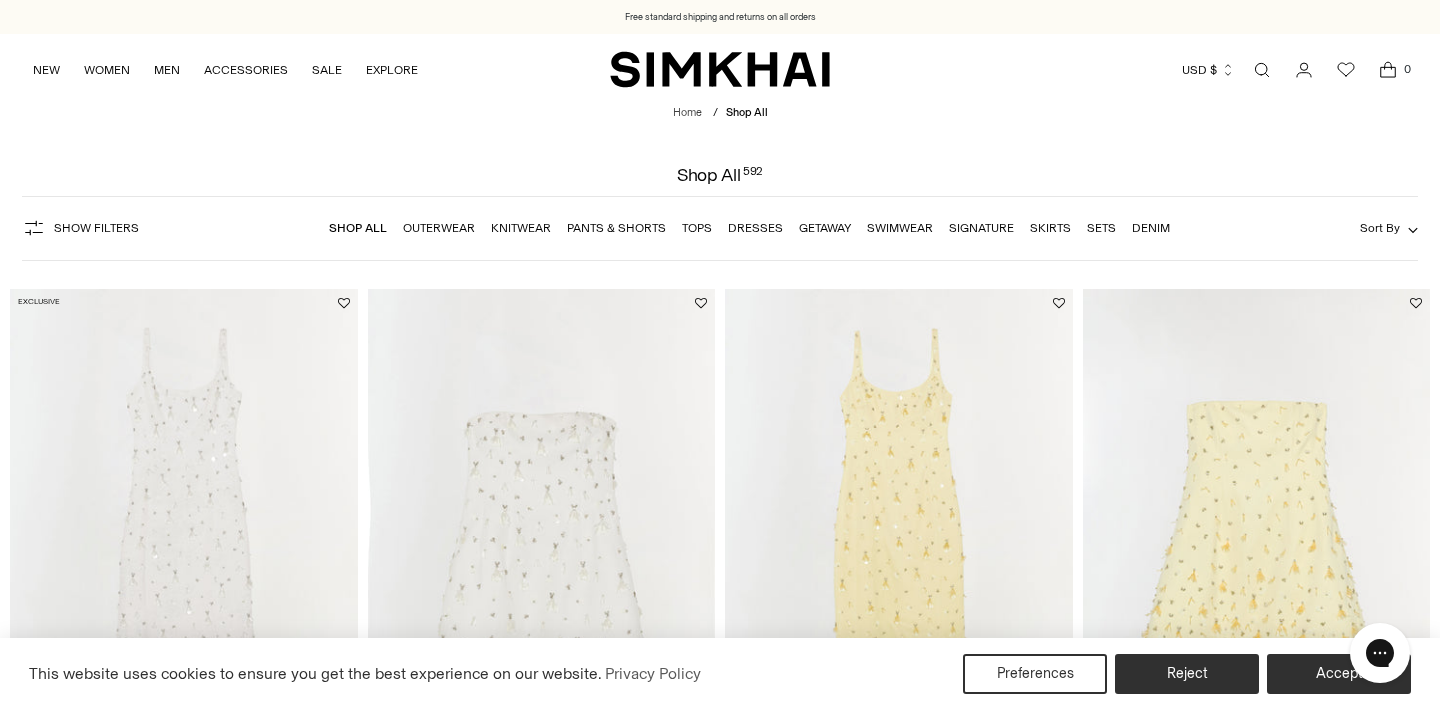 click on "Dresses" at bounding box center (755, 228) 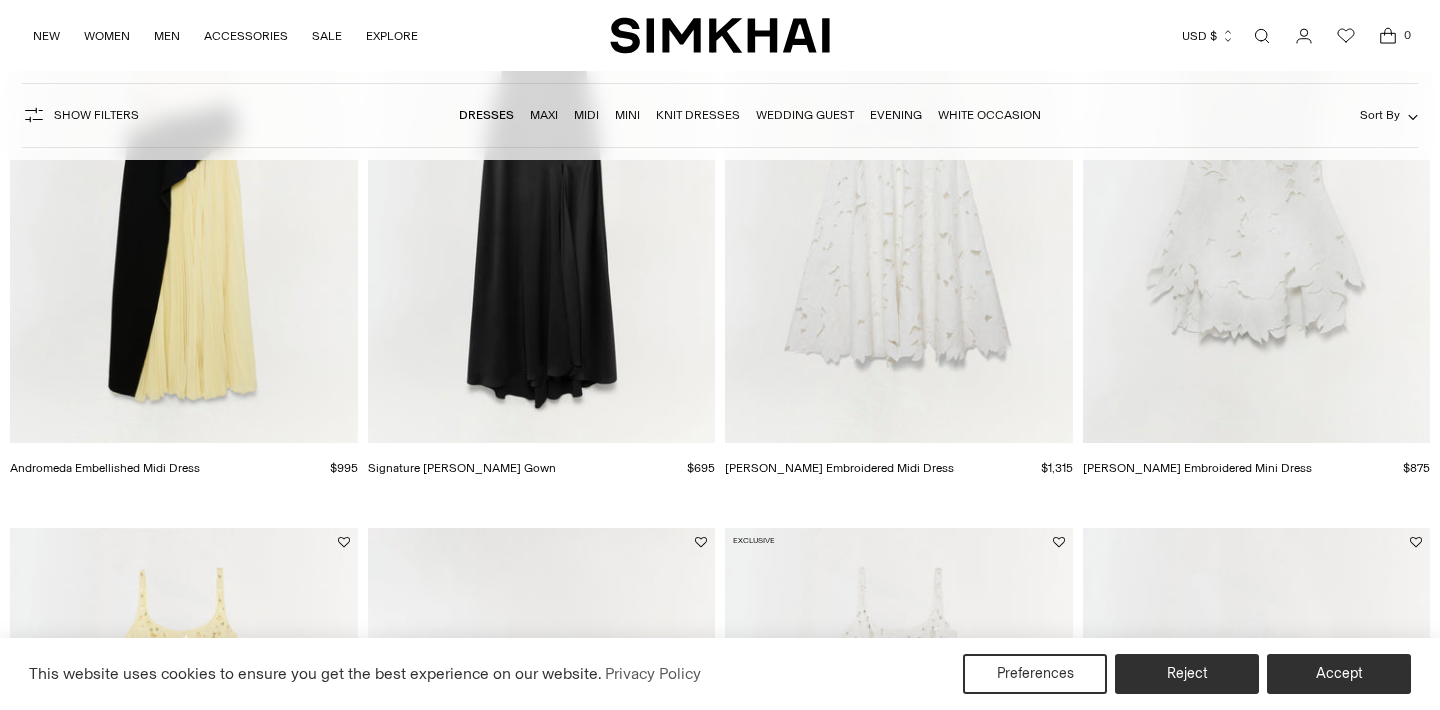 scroll, scrollTop: 1132, scrollLeft: 0, axis: vertical 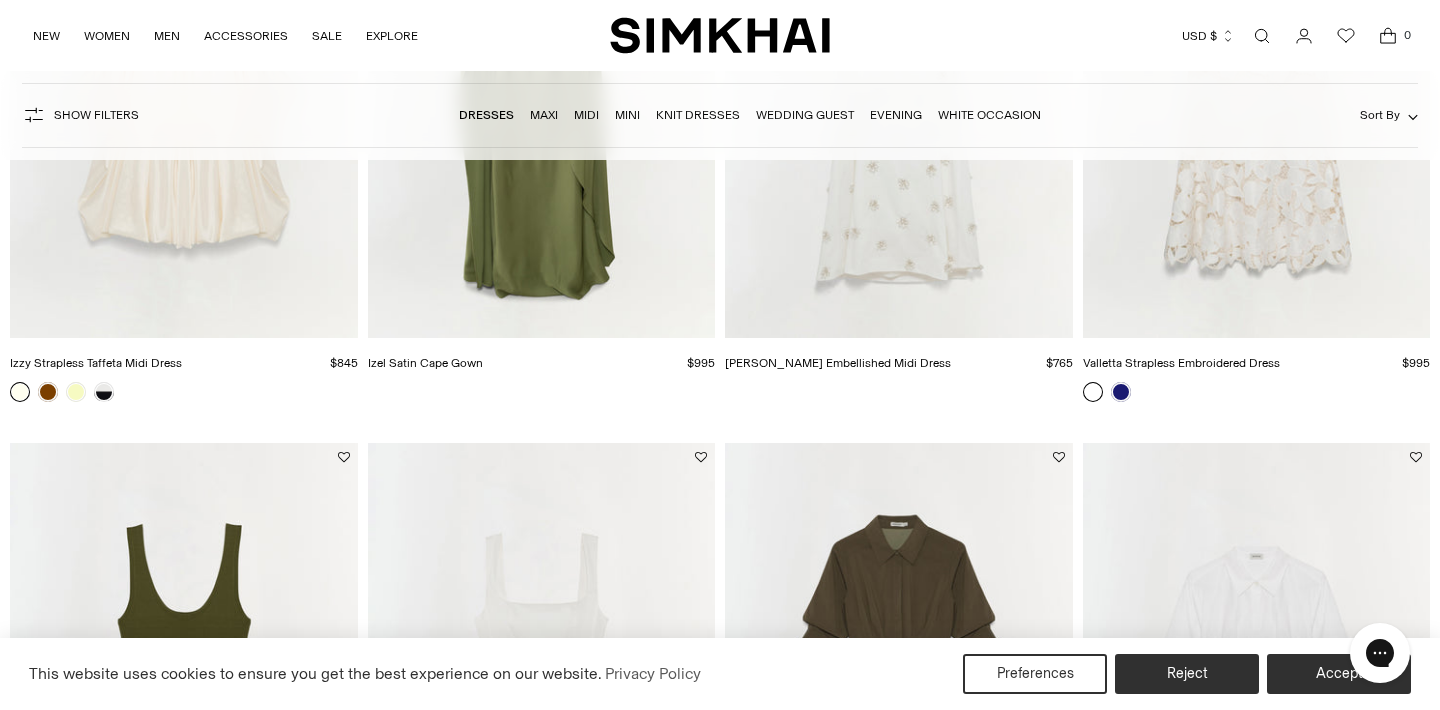 click at bounding box center [0, 0] 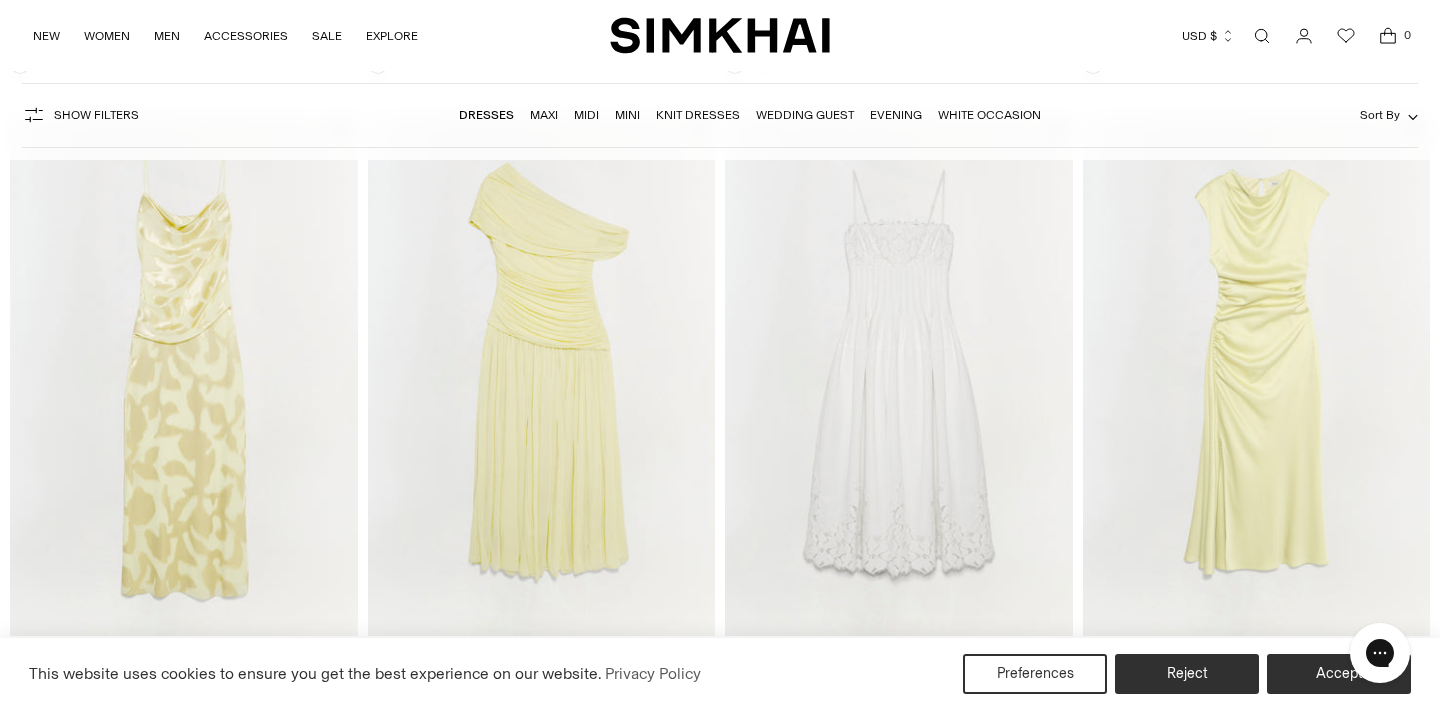 scroll, scrollTop: 2034, scrollLeft: 0, axis: vertical 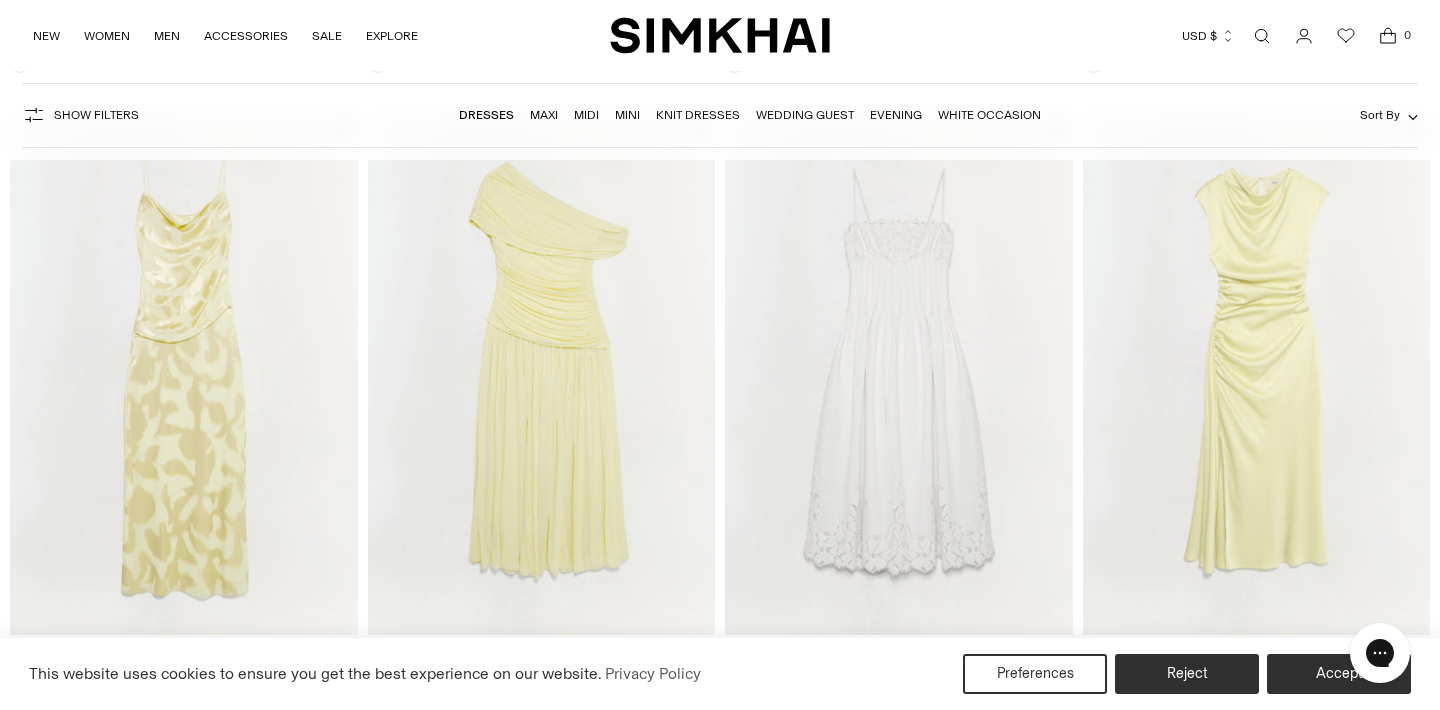 click on "Midi" at bounding box center [586, 115] 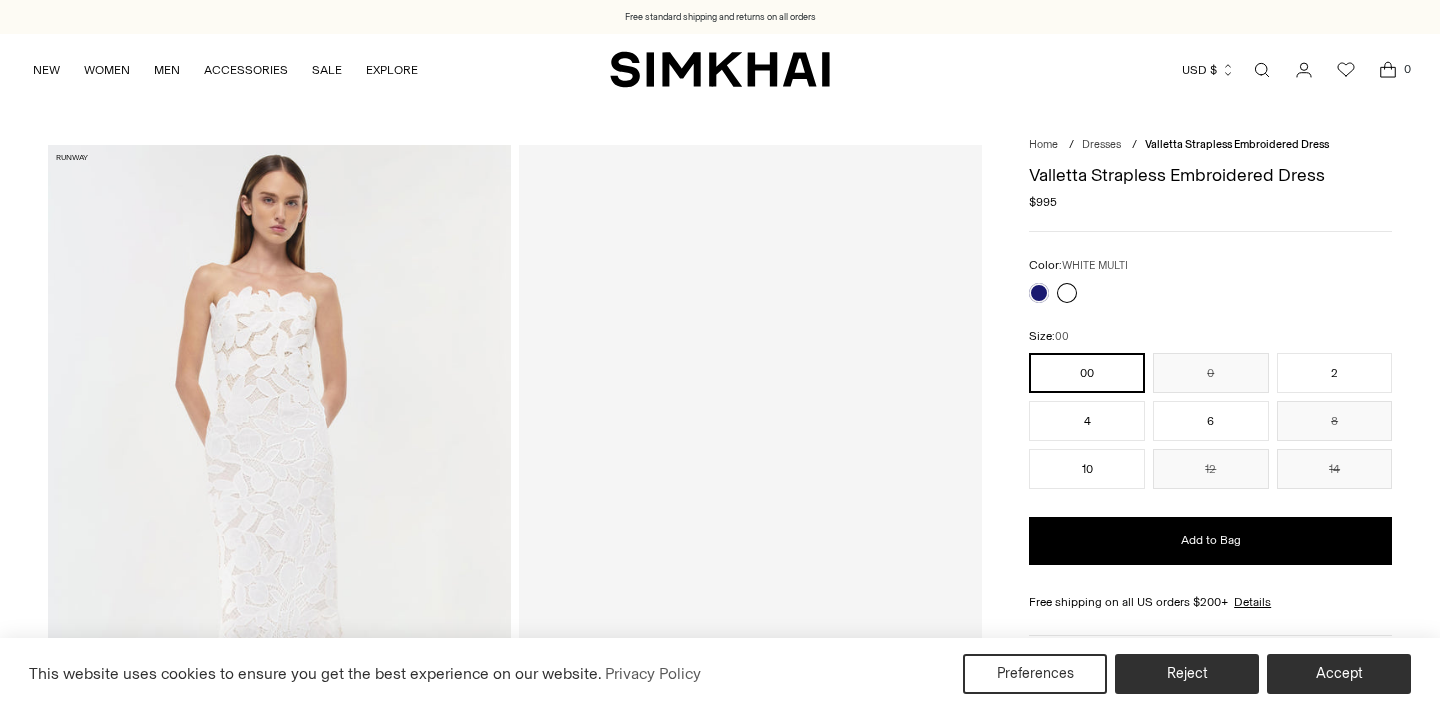 scroll, scrollTop: 0, scrollLeft: 0, axis: both 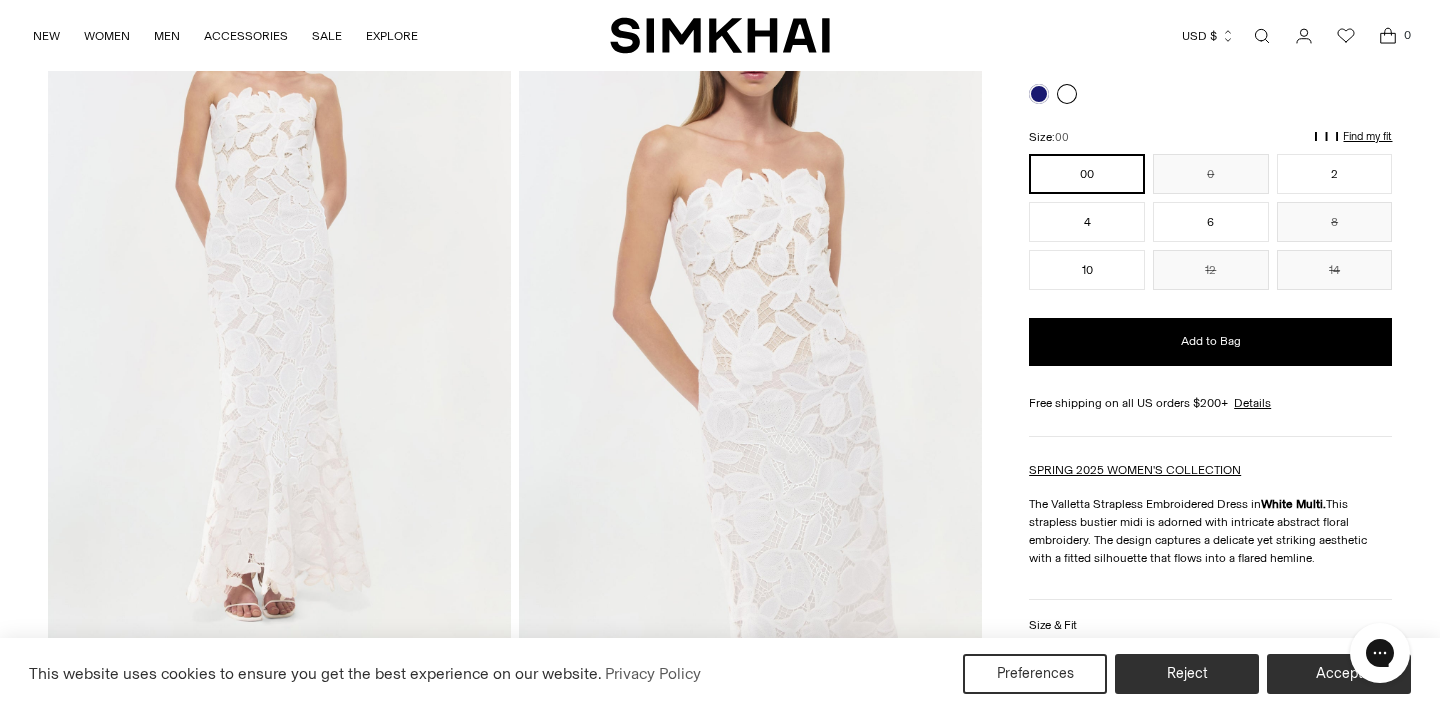 click at bounding box center [279, 293] 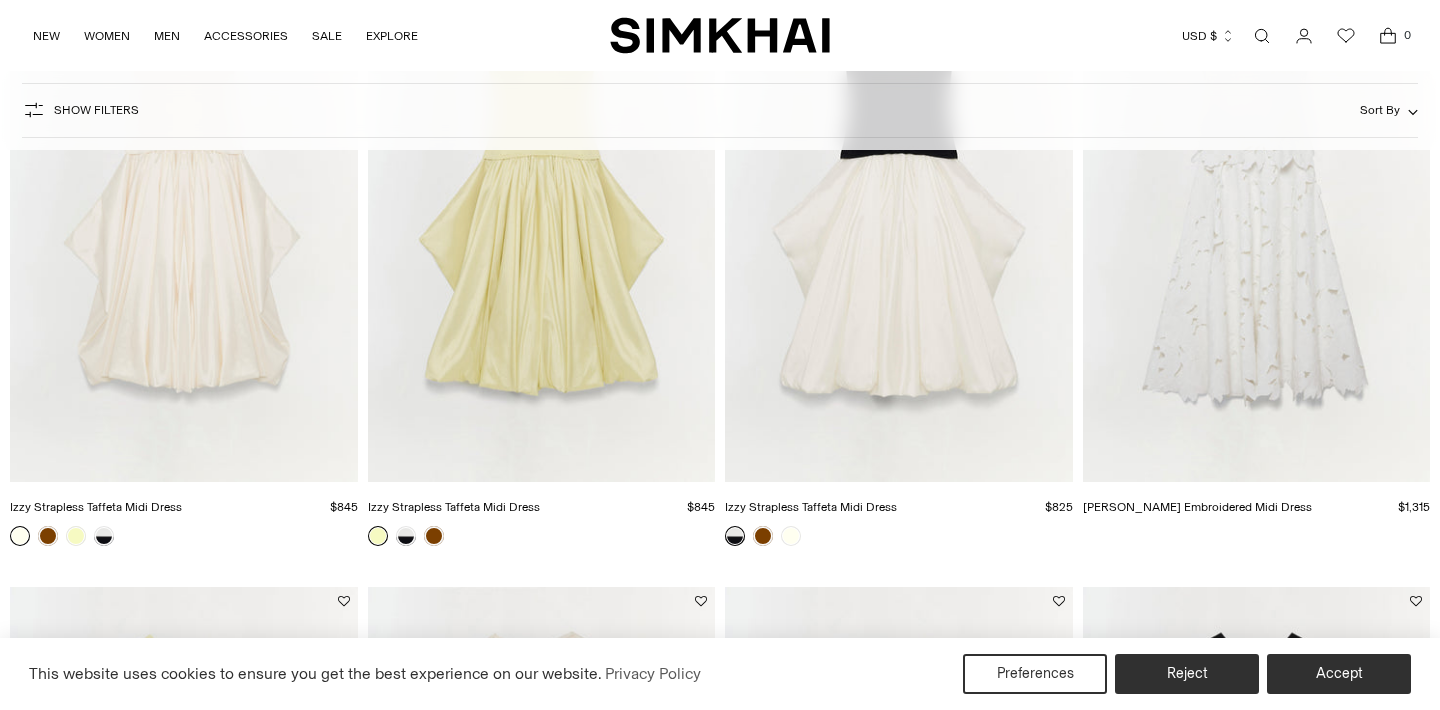scroll, scrollTop: 1899, scrollLeft: 0, axis: vertical 